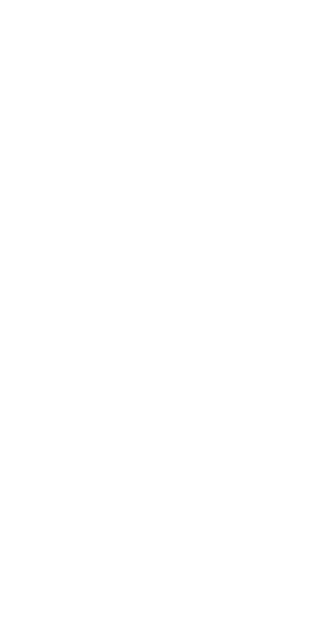 scroll, scrollTop: 0, scrollLeft: 0, axis: both 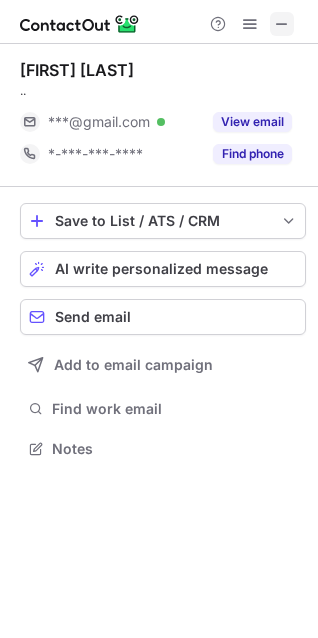 click at bounding box center [282, 24] 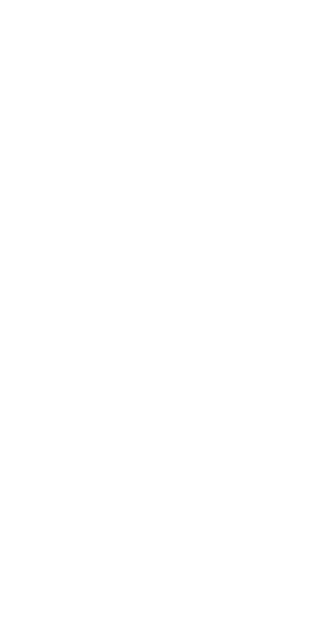 scroll, scrollTop: 0, scrollLeft: 0, axis: both 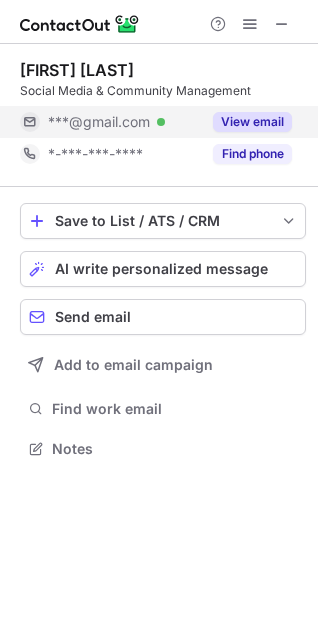 click on "View email" at bounding box center [252, 122] 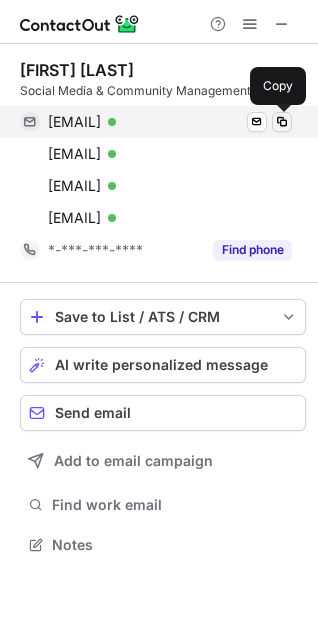 scroll, scrollTop: 10, scrollLeft: 10, axis: both 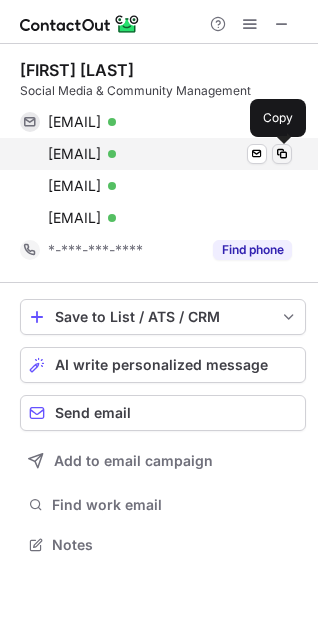 click at bounding box center (282, 154) 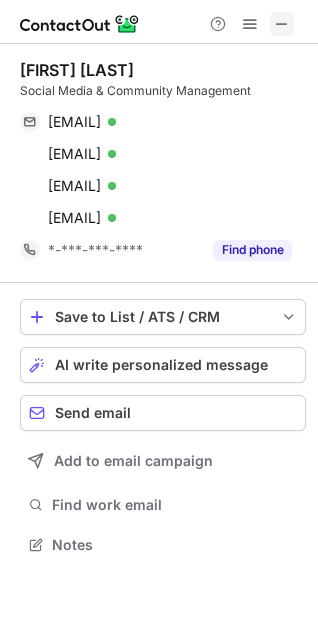 click at bounding box center [282, 24] 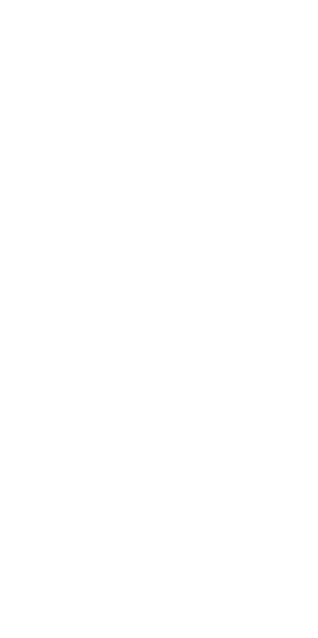 scroll, scrollTop: 0, scrollLeft: 0, axis: both 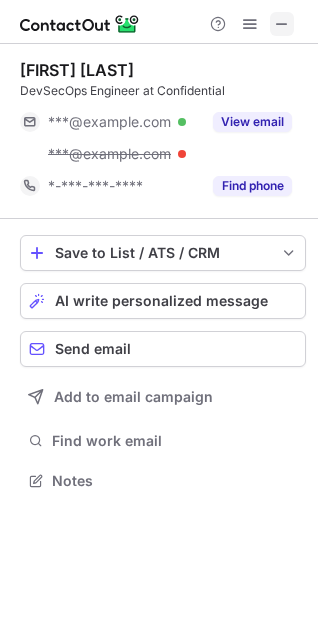 click at bounding box center [282, 24] 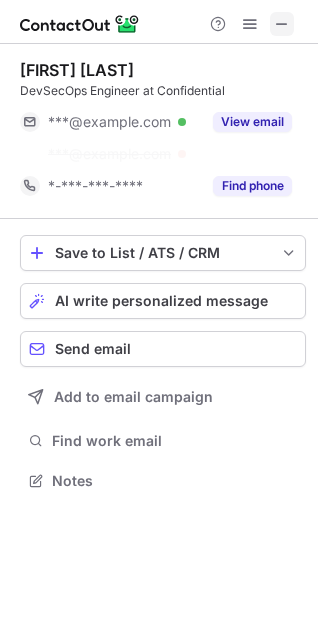 click at bounding box center (282, 24) 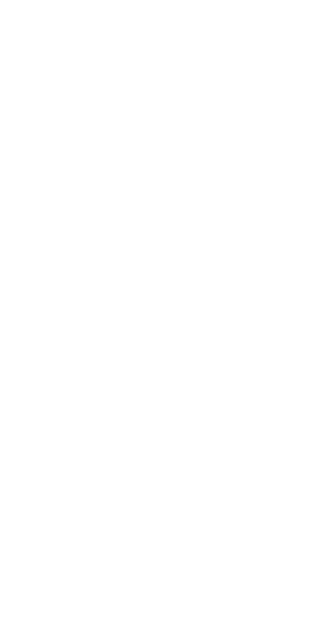 scroll, scrollTop: 0, scrollLeft: 0, axis: both 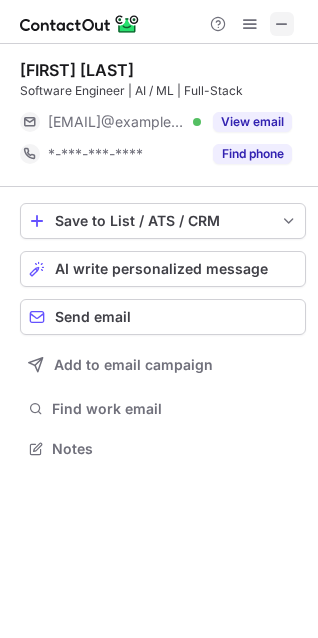 click at bounding box center (282, 24) 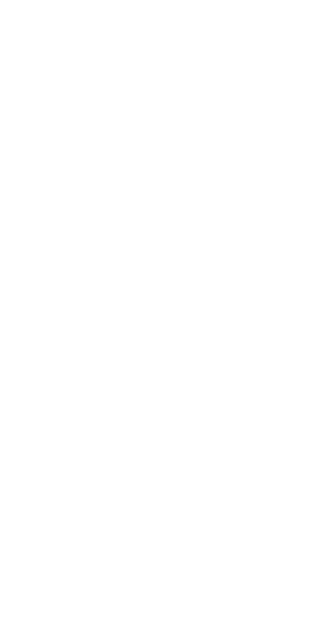 scroll, scrollTop: 0, scrollLeft: 0, axis: both 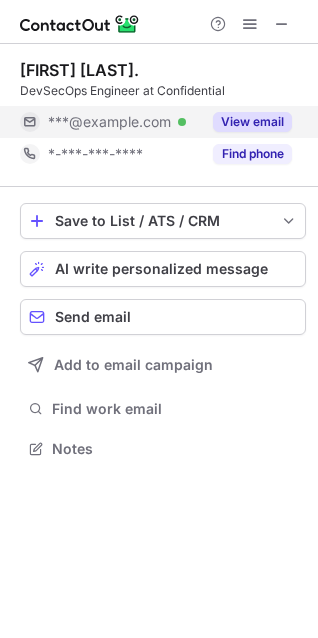 click on "View email" at bounding box center [252, 122] 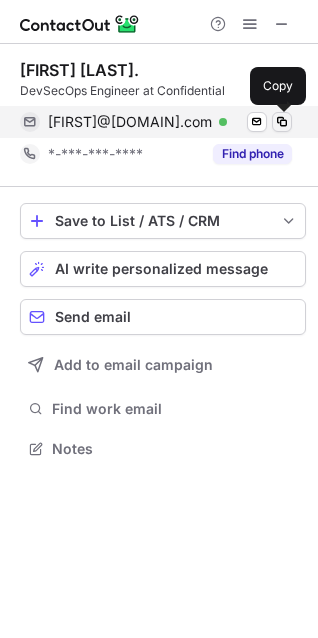 click at bounding box center [282, 122] 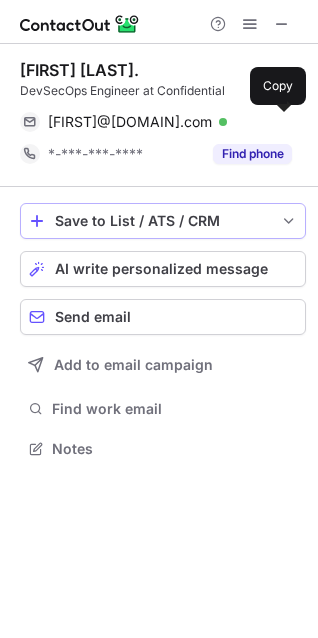 type 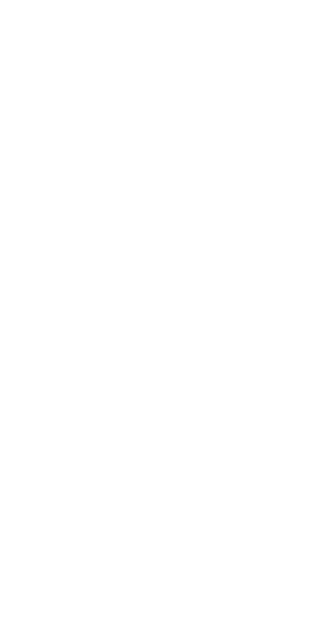 scroll, scrollTop: 0, scrollLeft: 0, axis: both 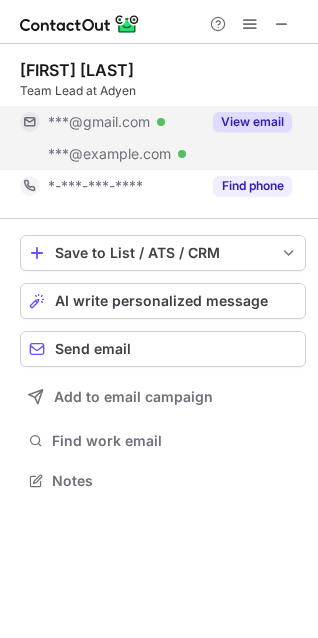 click on "View email" at bounding box center [252, 122] 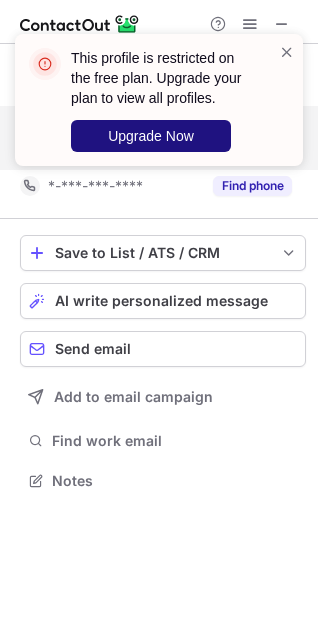 click on "Upgrade Now" at bounding box center (151, 136) 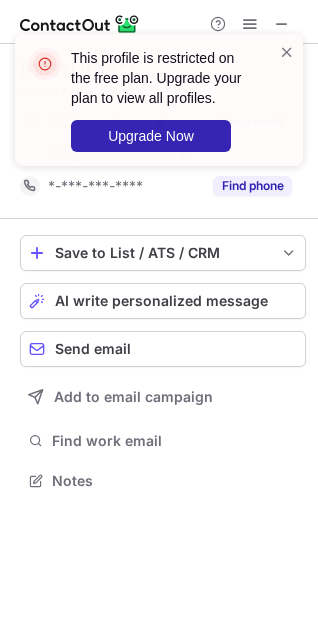 scroll, scrollTop: 10, scrollLeft: 10, axis: both 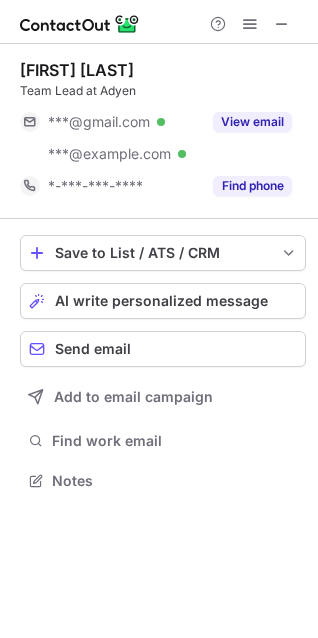 click on "This profile is restricted on the free plan. Upgrade your plan to view all profiles. Upgrade Now" at bounding box center (163, 100) 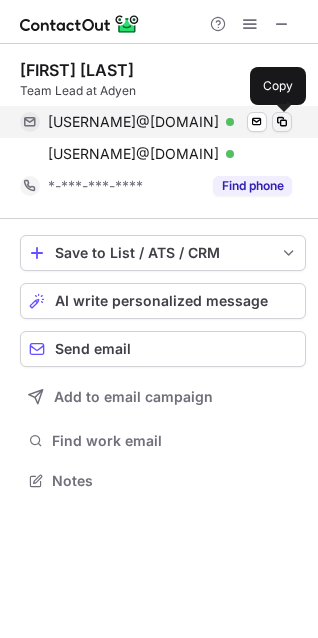 click at bounding box center [282, 122] 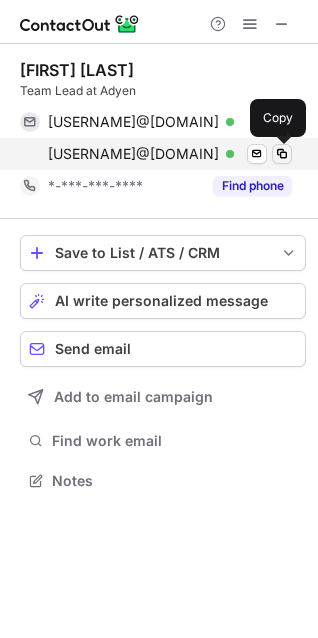 click at bounding box center (282, 154) 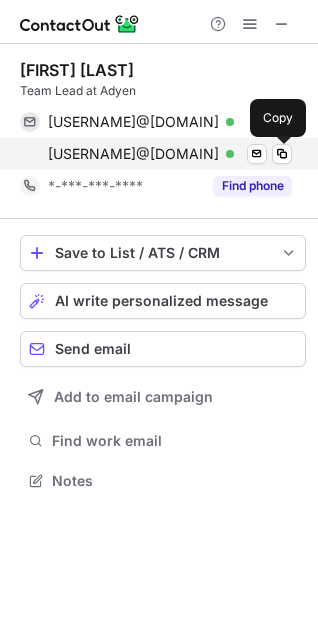 type 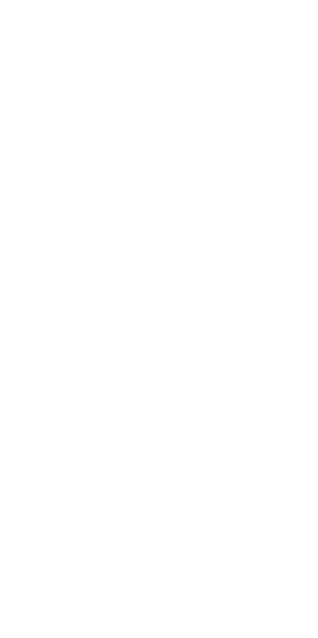 scroll, scrollTop: 0, scrollLeft: 0, axis: both 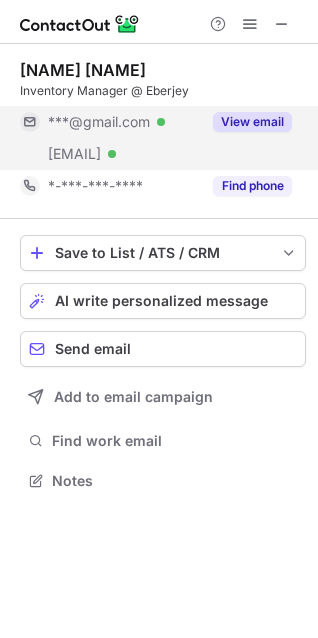 click on "View email" at bounding box center (252, 122) 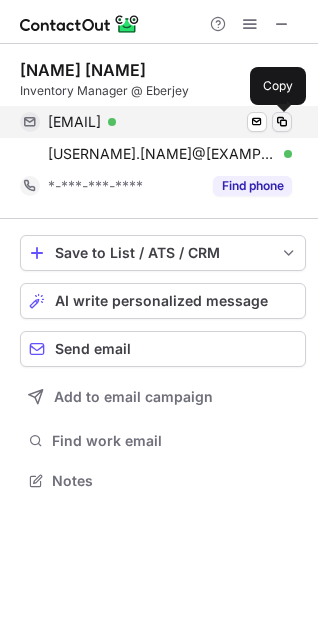 click at bounding box center [282, 122] 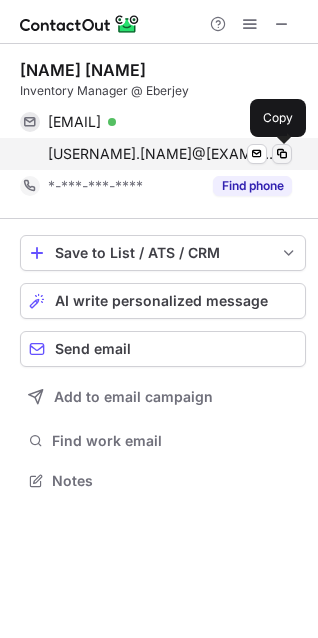 click at bounding box center [282, 154] 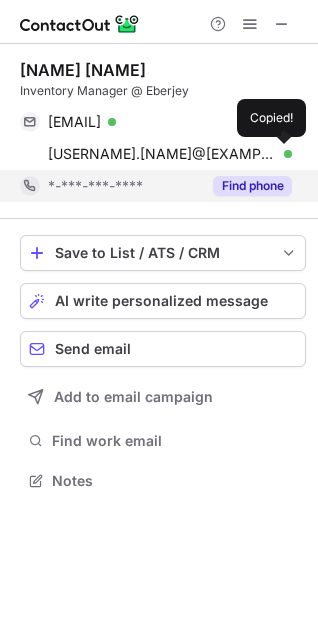 type 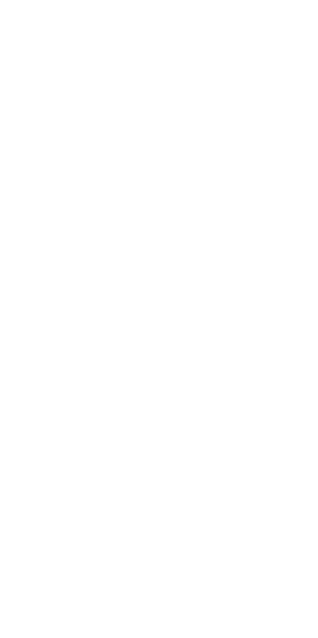 scroll, scrollTop: 0, scrollLeft: 0, axis: both 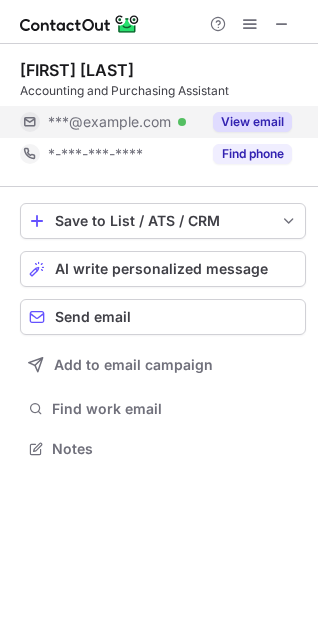 click on "View email" at bounding box center (252, 122) 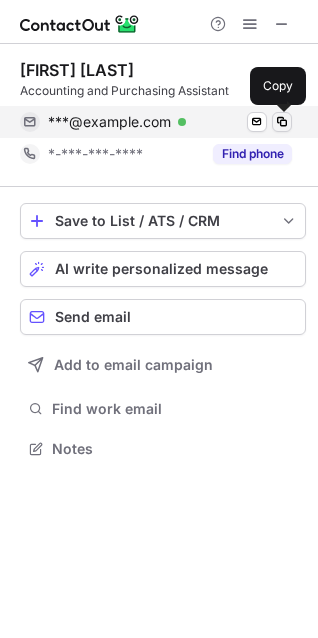click at bounding box center [282, 122] 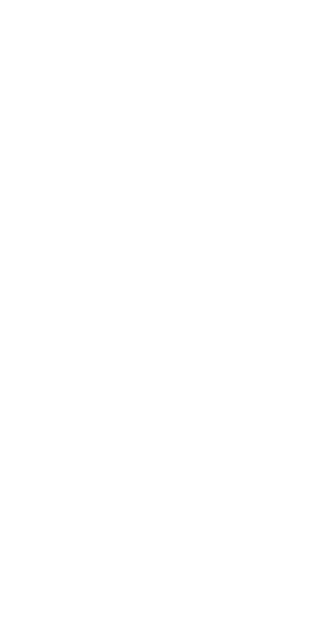 scroll, scrollTop: 0, scrollLeft: 0, axis: both 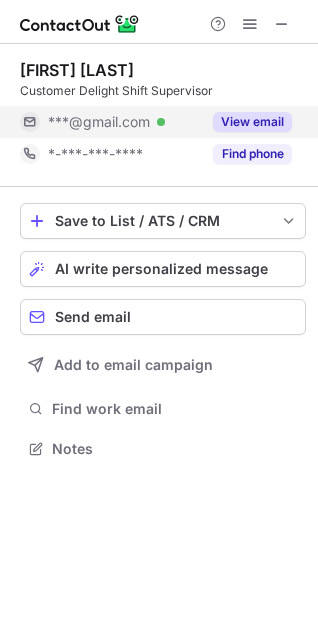 click on "View email" at bounding box center (252, 122) 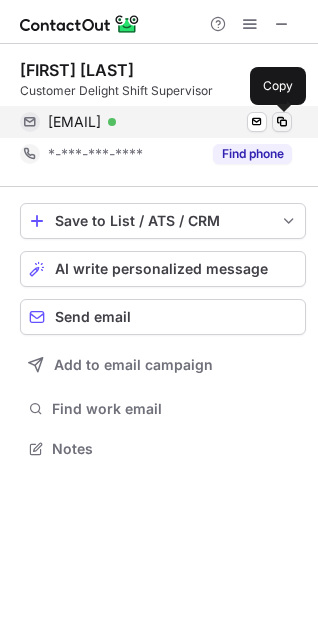 click at bounding box center [282, 122] 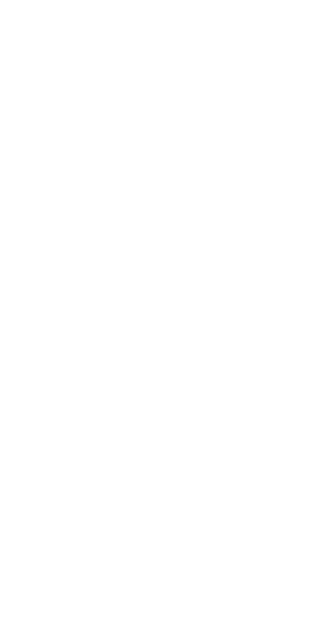 scroll, scrollTop: 0, scrollLeft: 0, axis: both 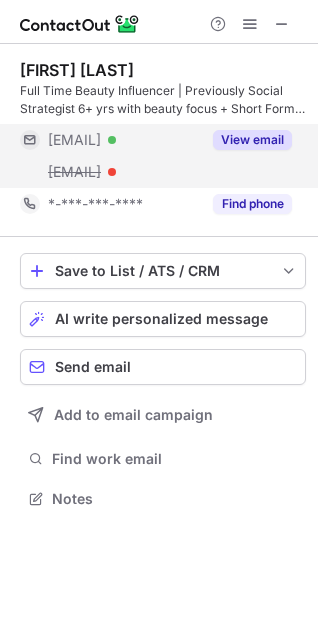 click on "View email" at bounding box center [252, 140] 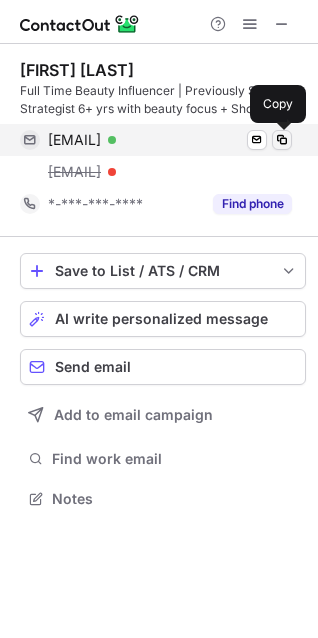 click at bounding box center (282, 140) 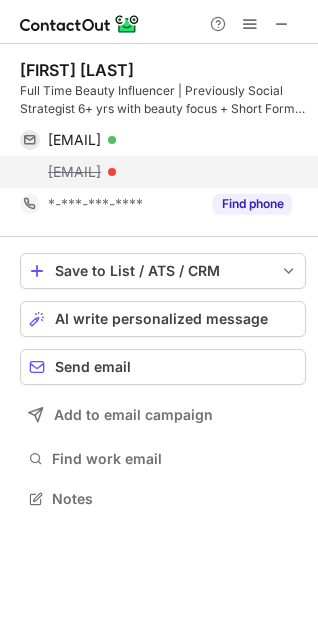 click on "melis@square.site" at bounding box center (74, 172) 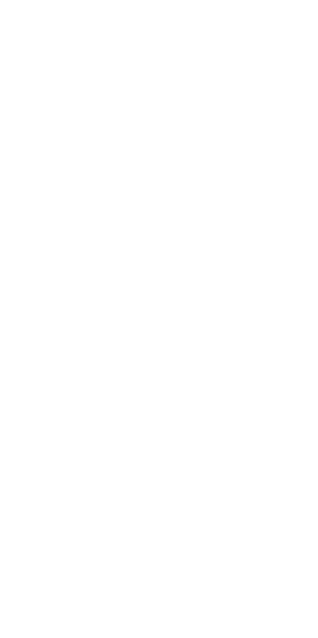 scroll, scrollTop: 0, scrollLeft: 0, axis: both 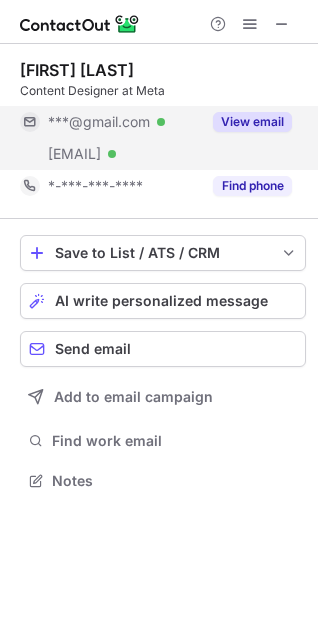 click on "View email" at bounding box center (252, 122) 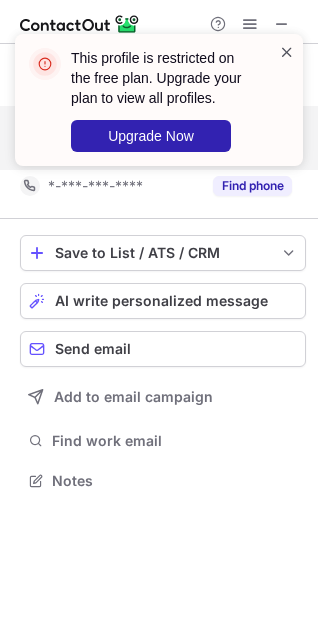 click at bounding box center (287, 52) 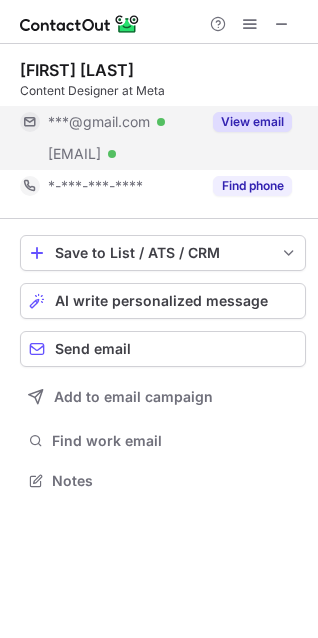 click on "View email" at bounding box center (252, 122) 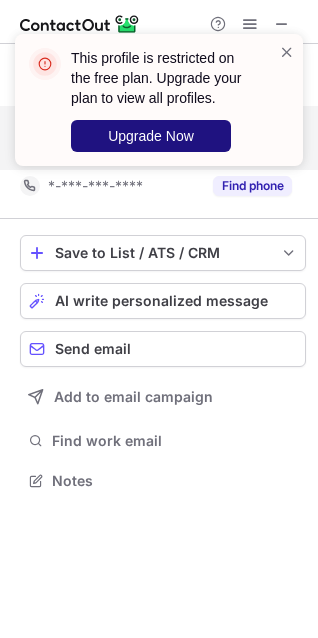 click on "Upgrade Now" at bounding box center [151, 136] 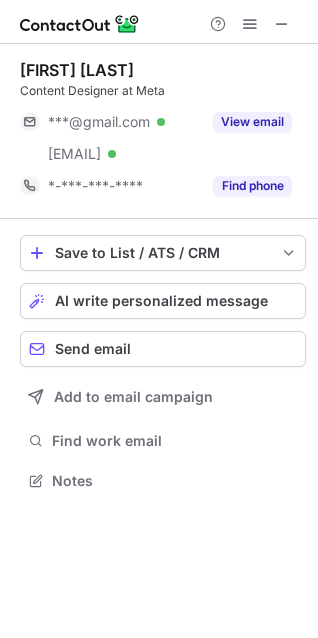scroll, scrollTop: 10, scrollLeft: 10, axis: both 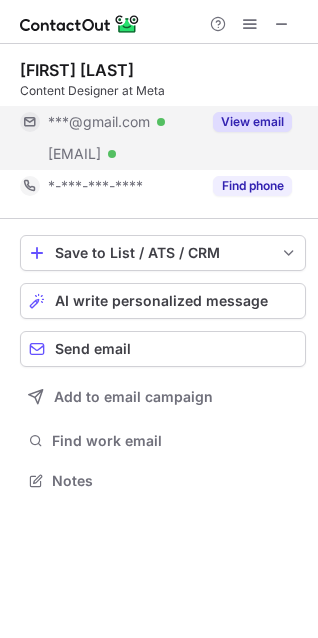 click on "View email" at bounding box center (252, 122) 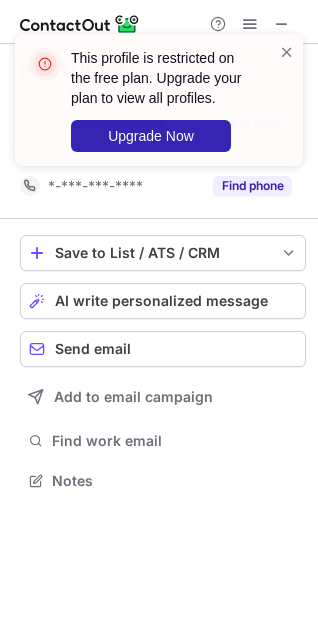scroll, scrollTop: 10, scrollLeft: 10, axis: both 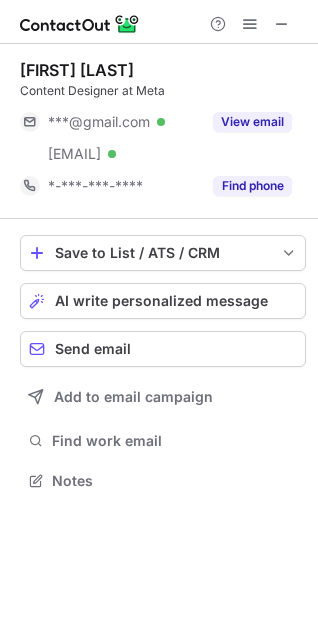 click on "This profile is restricted on the free plan. Upgrade your plan to view all profiles. Upgrade Now" at bounding box center [172, 100] 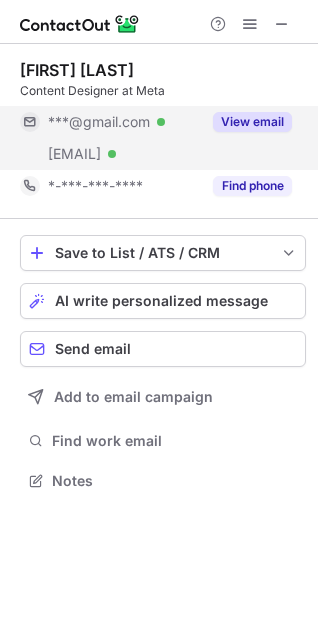 click on "View email" at bounding box center (252, 122) 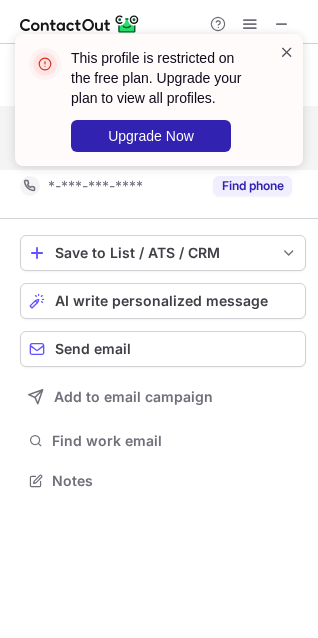 click at bounding box center (287, 52) 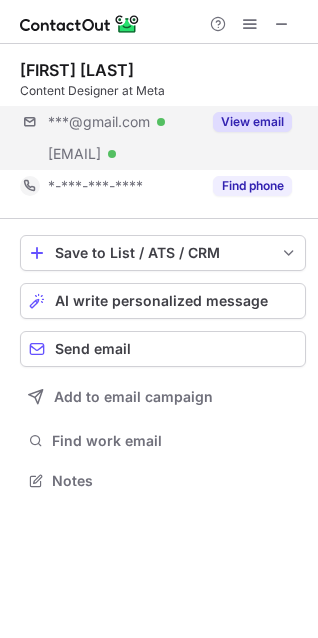 scroll, scrollTop: 10, scrollLeft: 10, axis: both 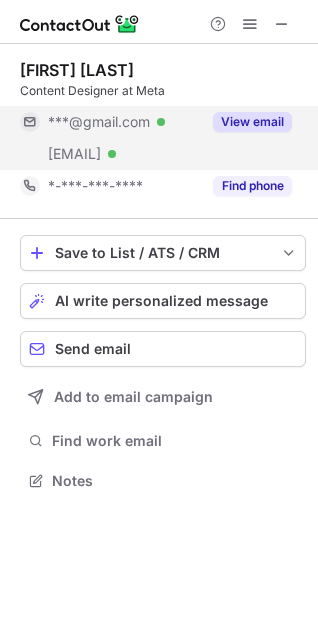 click on "View email" at bounding box center (252, 122) 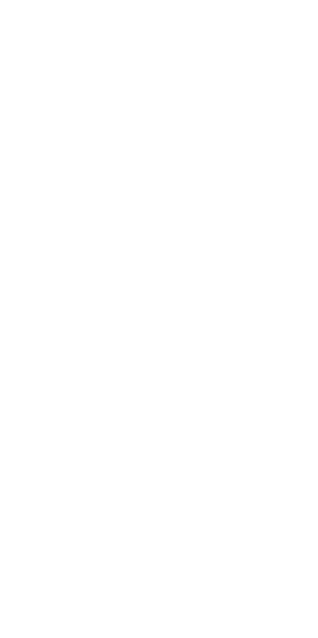 scroll, scrollTop: 0, scrollLeft: 0, axis: both 